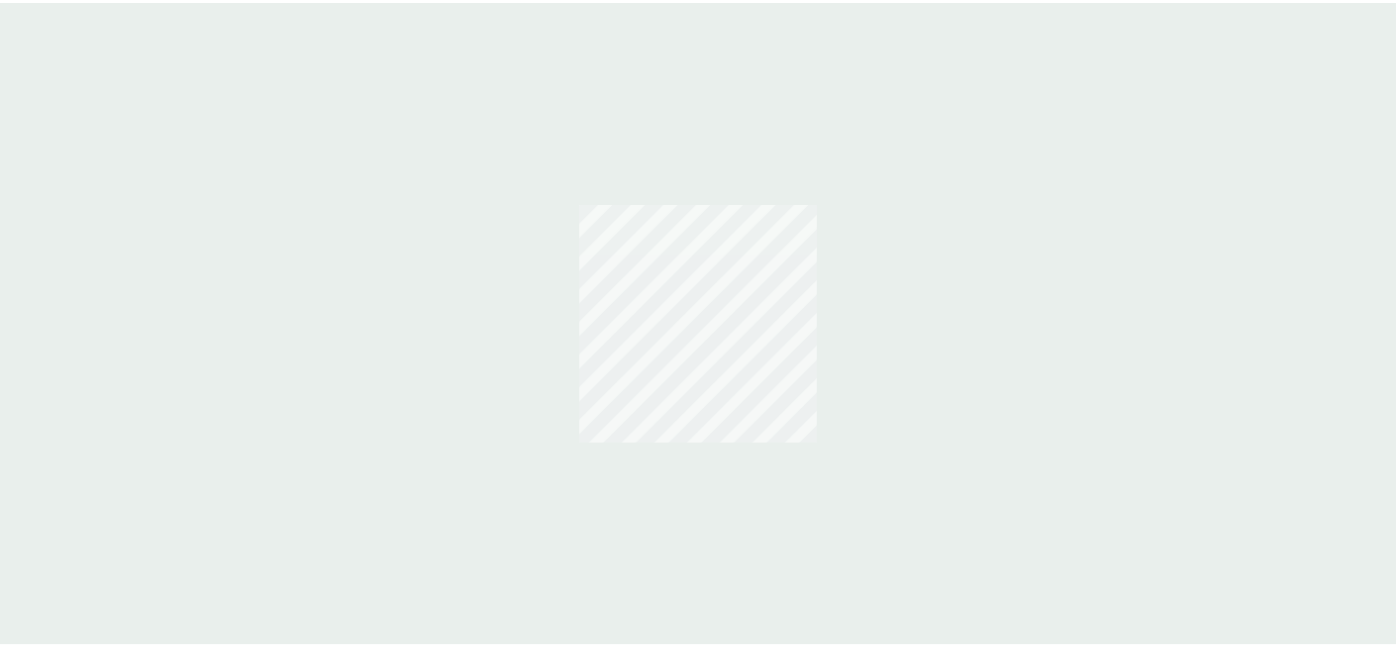scroll, scrollTop: 0, scrollLeft: 0, axis: both 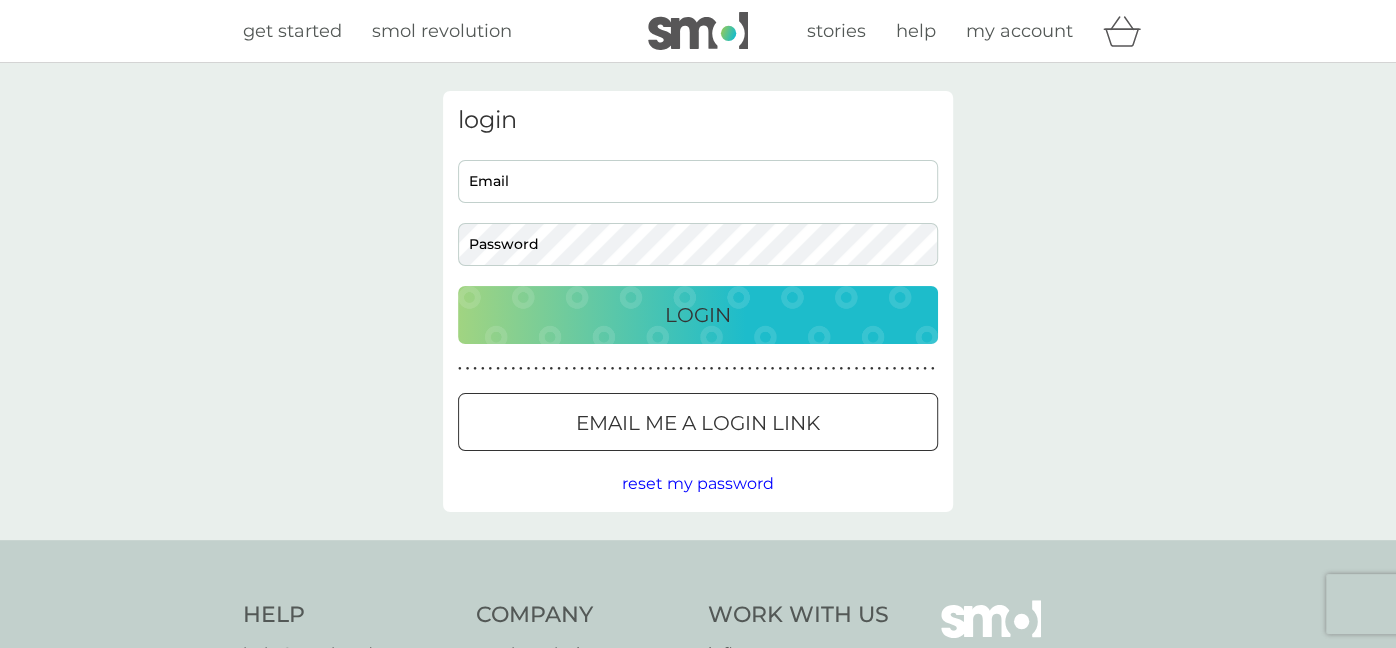type on "pink0lady0@hotmail.co.uk" 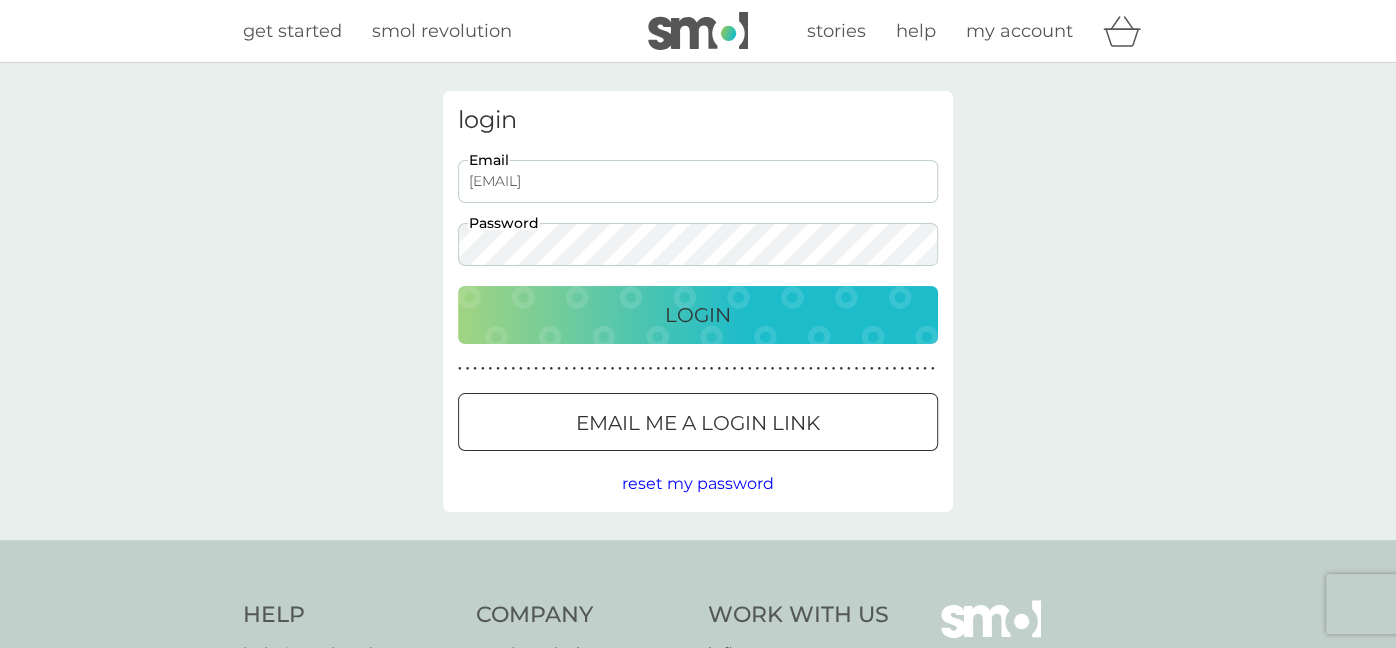 click on "login pink0lady0@hotmail.co.uk Email Password Login ● ● ● ● ● ● ● ● ● ● ● ● ● ● ● ● ● ● ● ● ● ● ● ● ● ● ● ● ● ● ● ● ● ● ● ● ● ● ● ● ● ● ● ● ● ● ● ● ● ● ● ● ● ● ● ● ● ● ● ● ● ● ● ● ● ● ● ● ● ● Email me a login link reset my password" at bounding box center (698, 301) 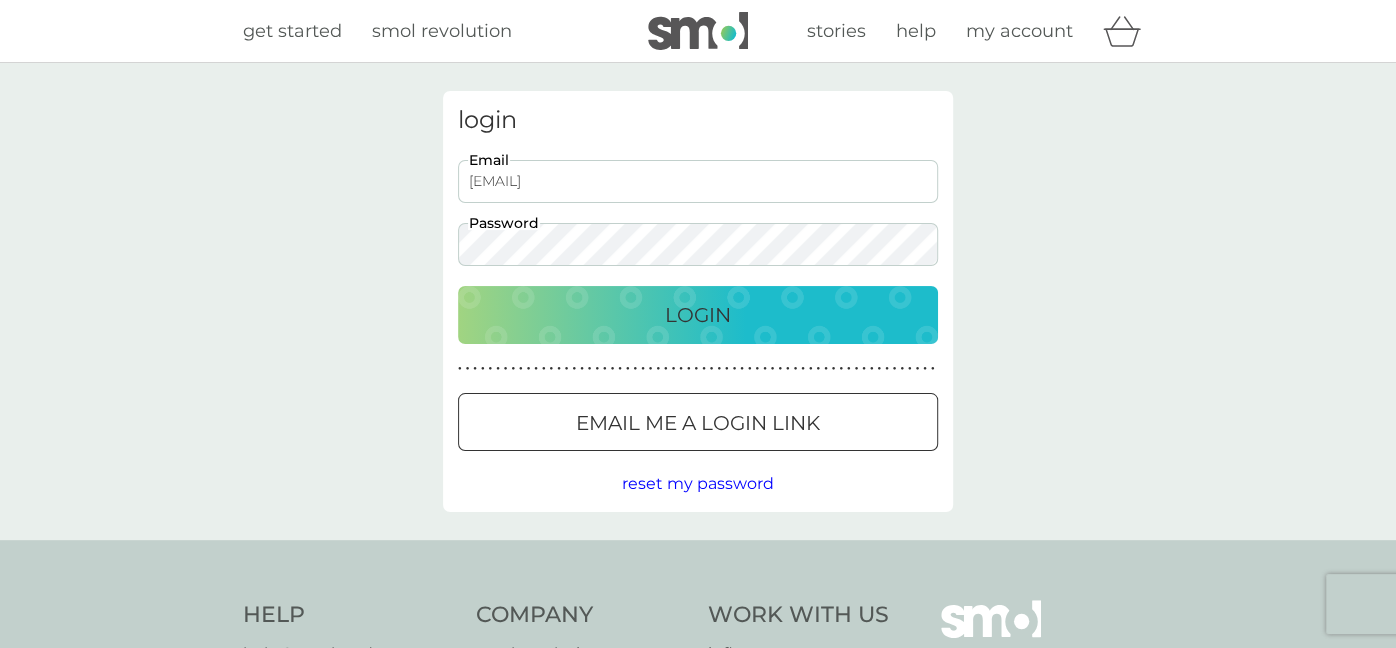 click on "Login" at bounding box center (698, 315) 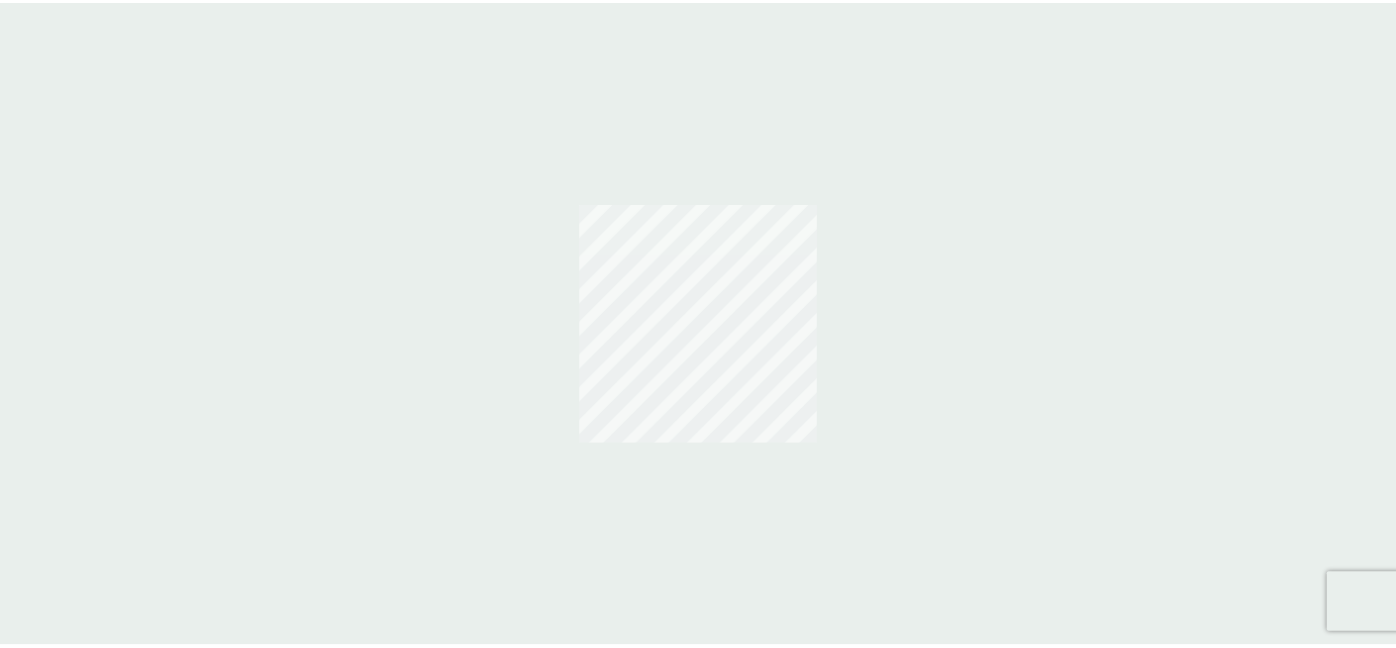 scroll, scrollTop: 0, scrollLeft: 0, axis: both 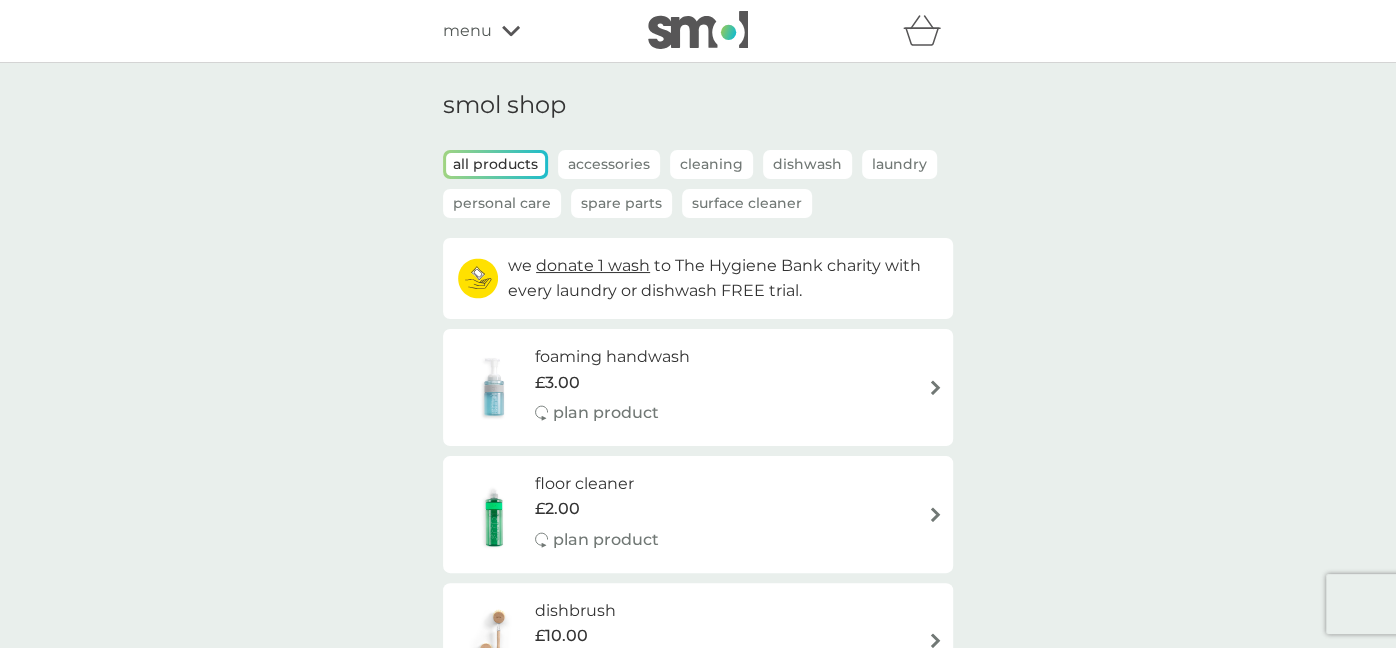 click 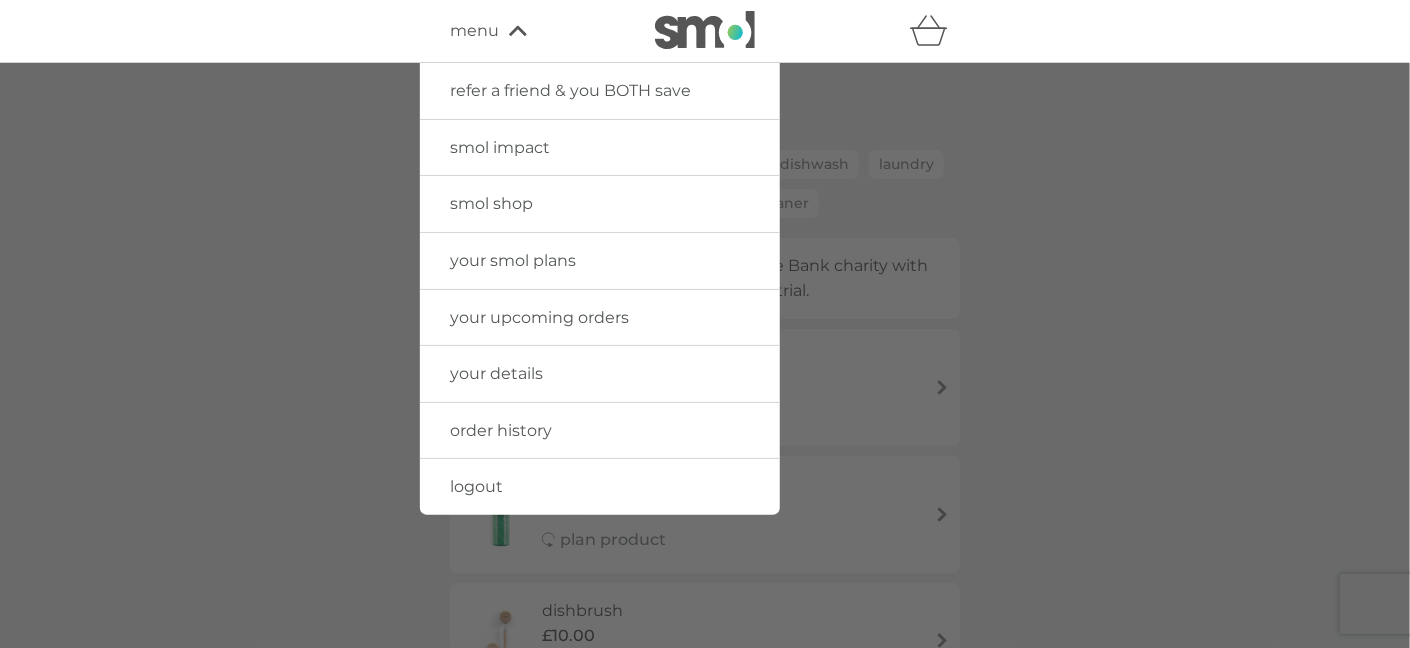 click on "your upcoming orders" at bounding box center [539, 317] 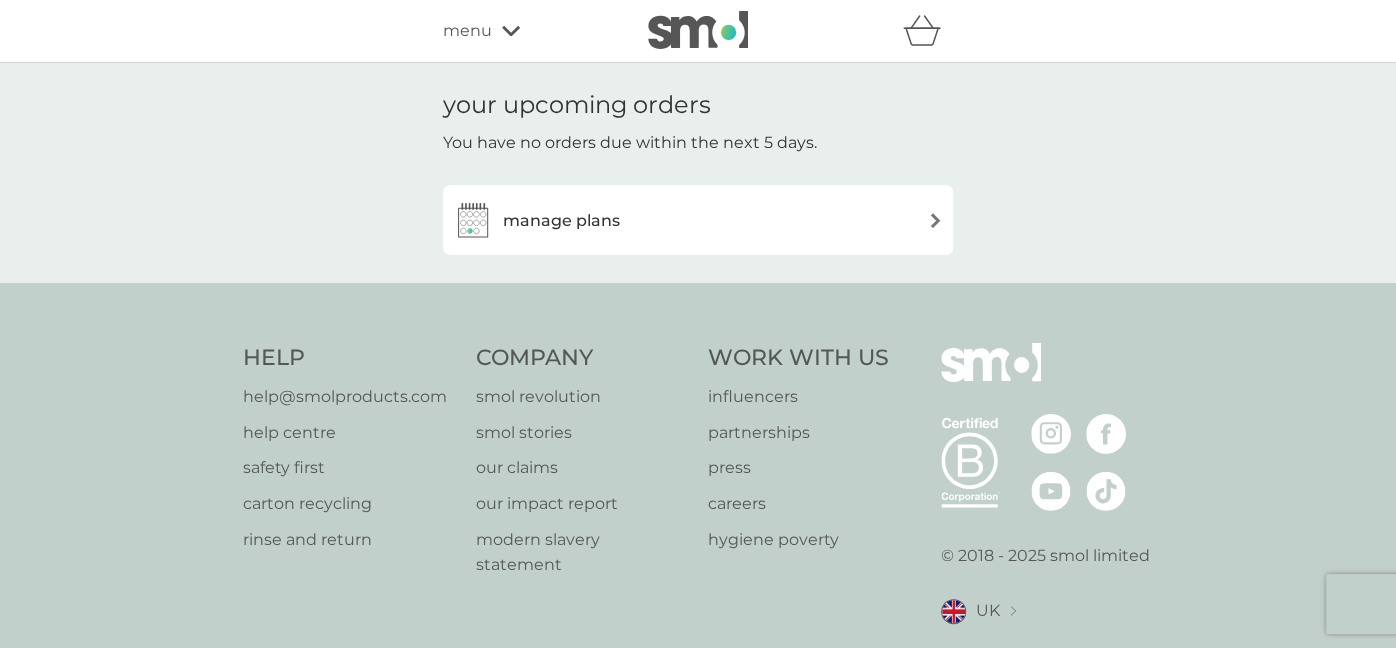 click on "manage plans" at bounding box center (698, 220) 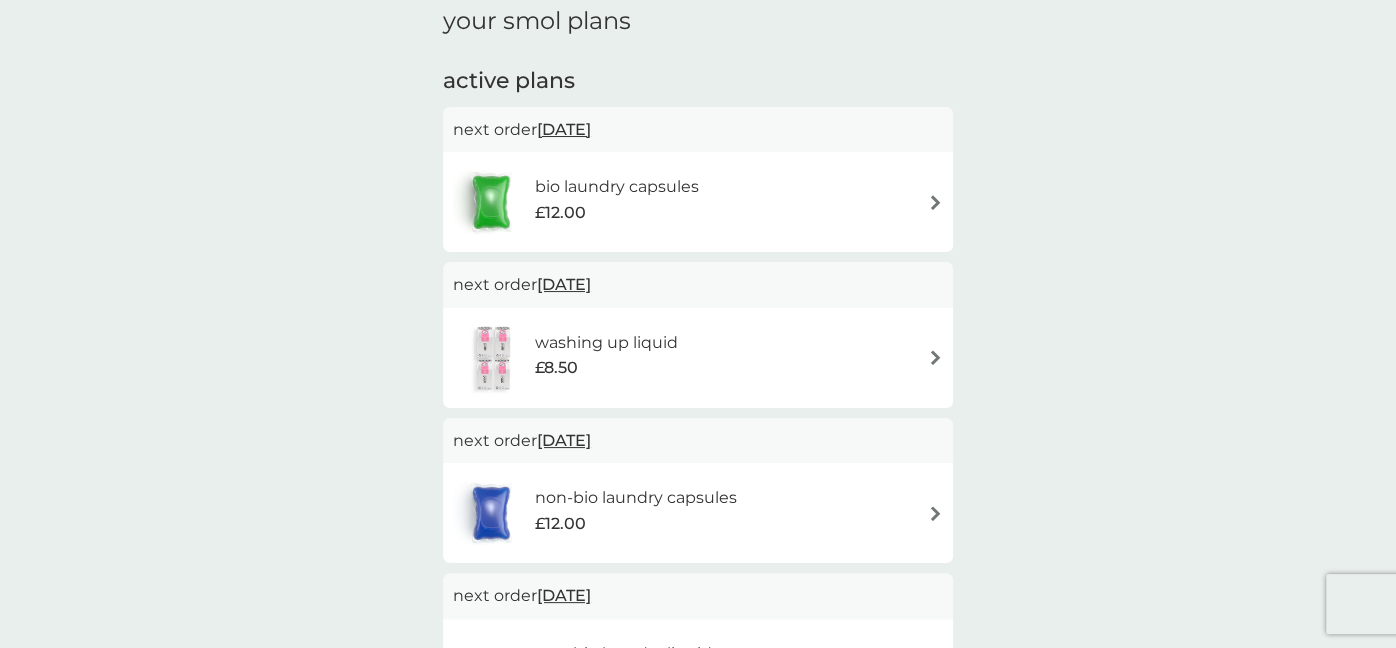scroll, scrollTop: 84, scrollLeft: 0, axis: vertical 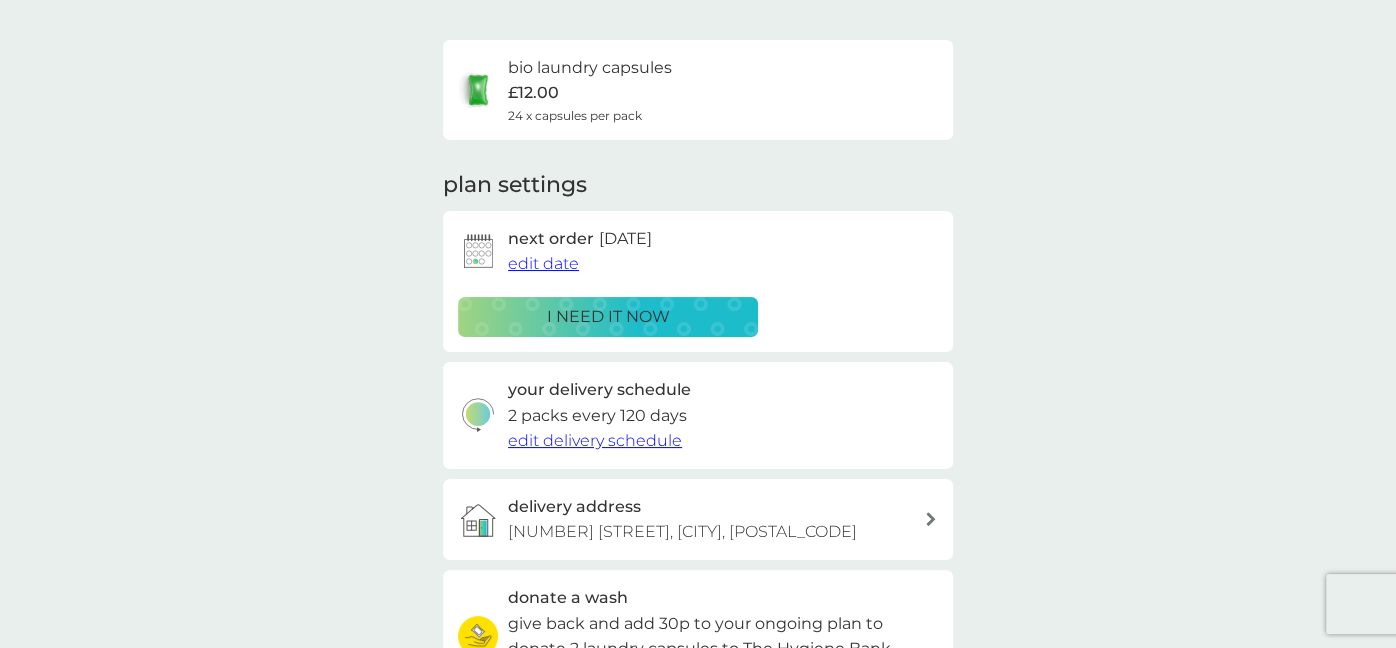 click on "i need it now" at bounding box center [608, 317] 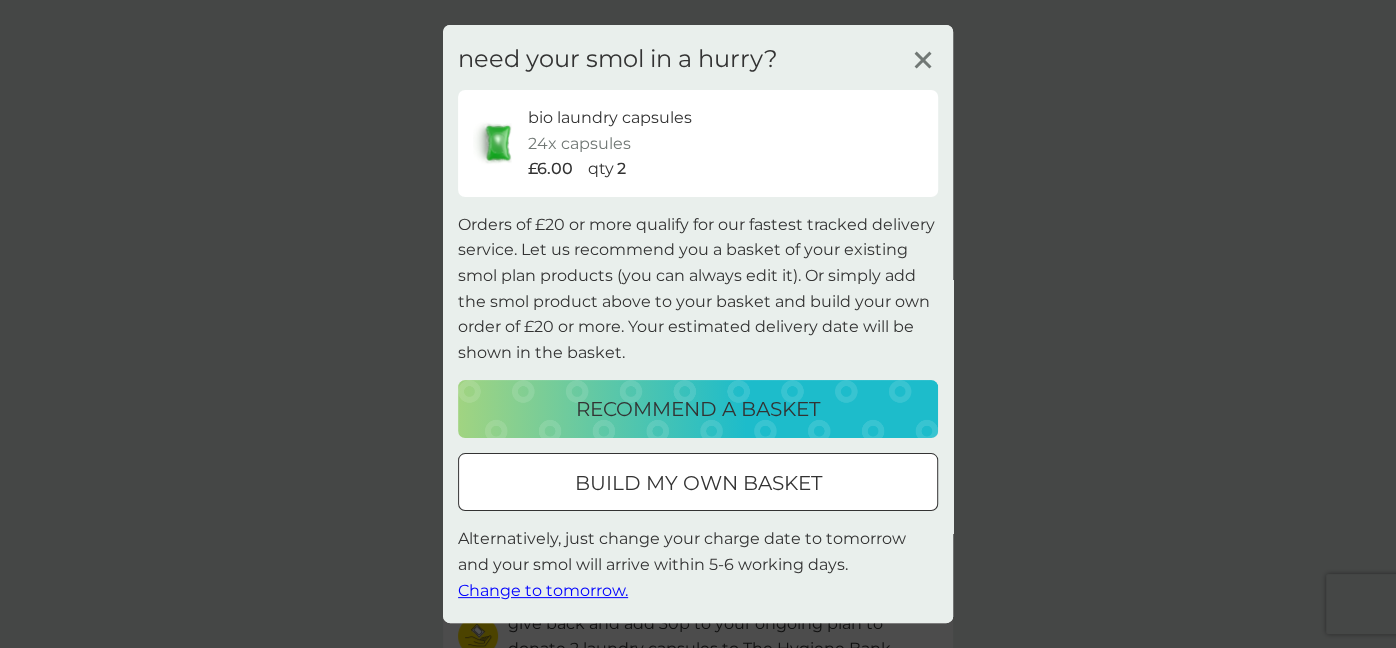 click on "recommend a basket" at bounding box center (698, 409) 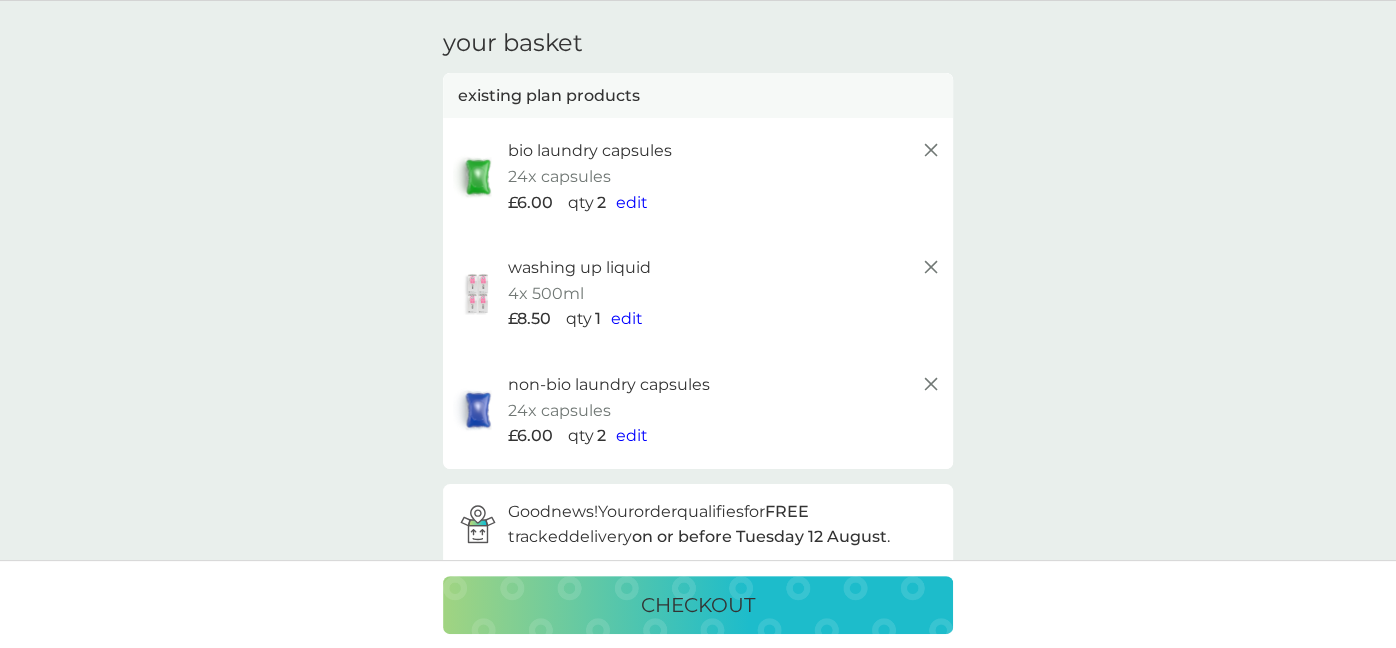 scroll, scrollTop: 61, scrollLeft: 0, axis: vertical 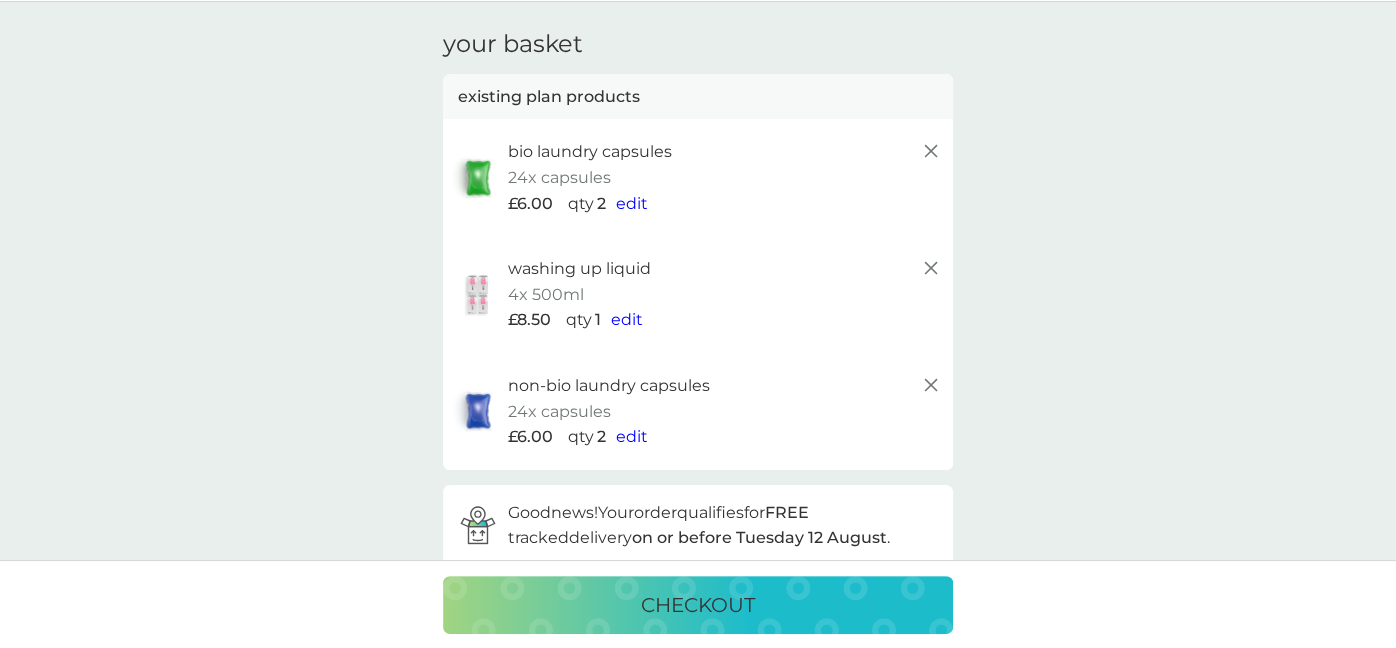 click 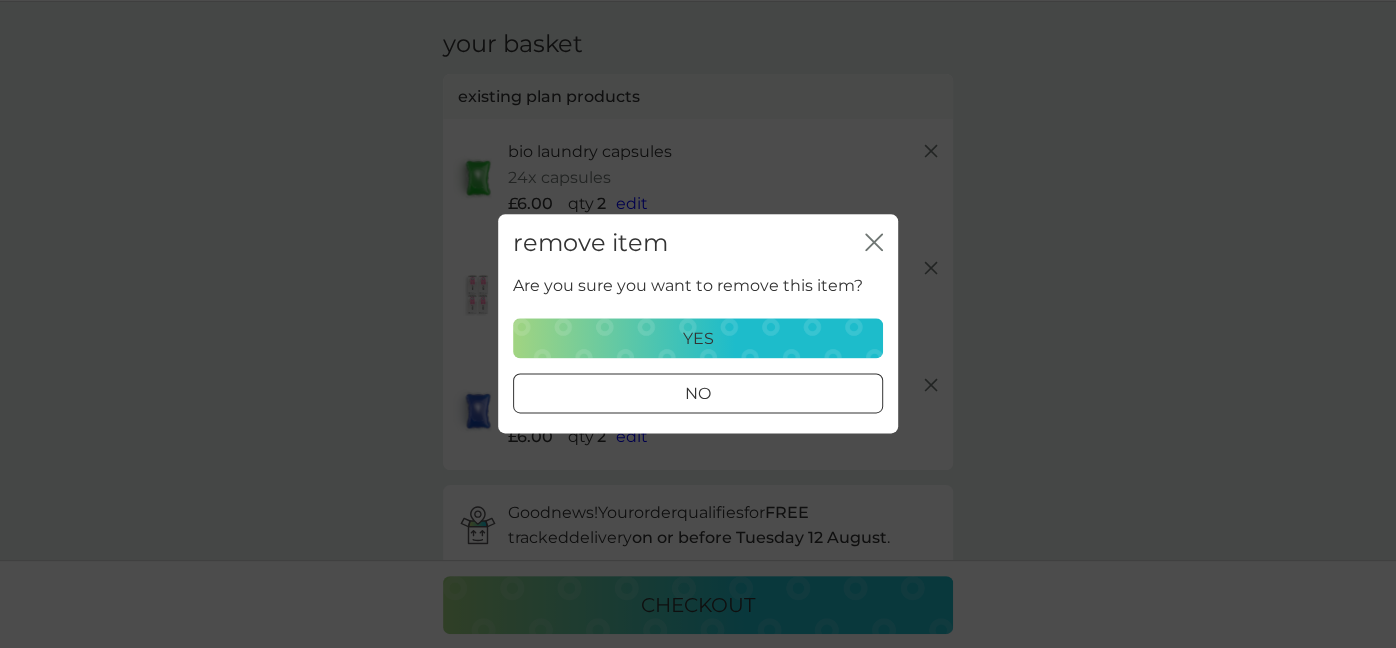 drag, startPoint x: 706, startPoint y: 337, endPoint x: 642, endPoint y: 347, distance: 64.77654 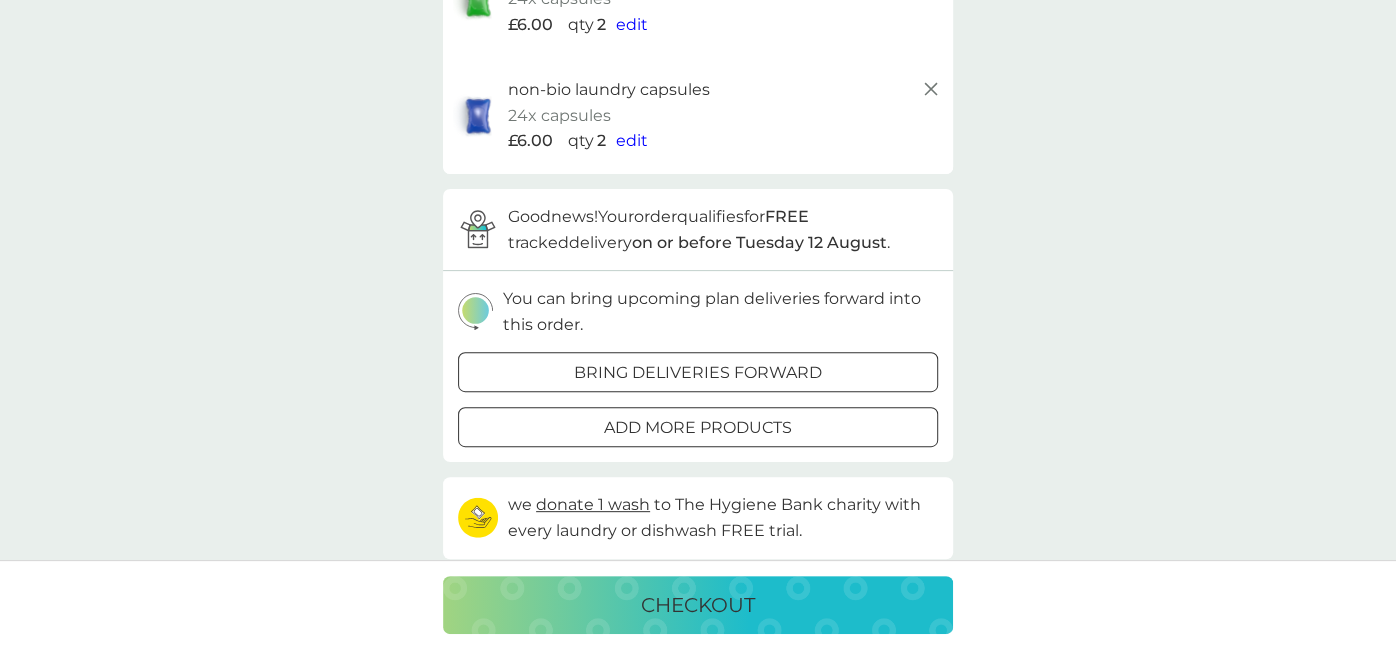 scroll, scrollTop: 347, scrollLeft: 0, axis: vertical 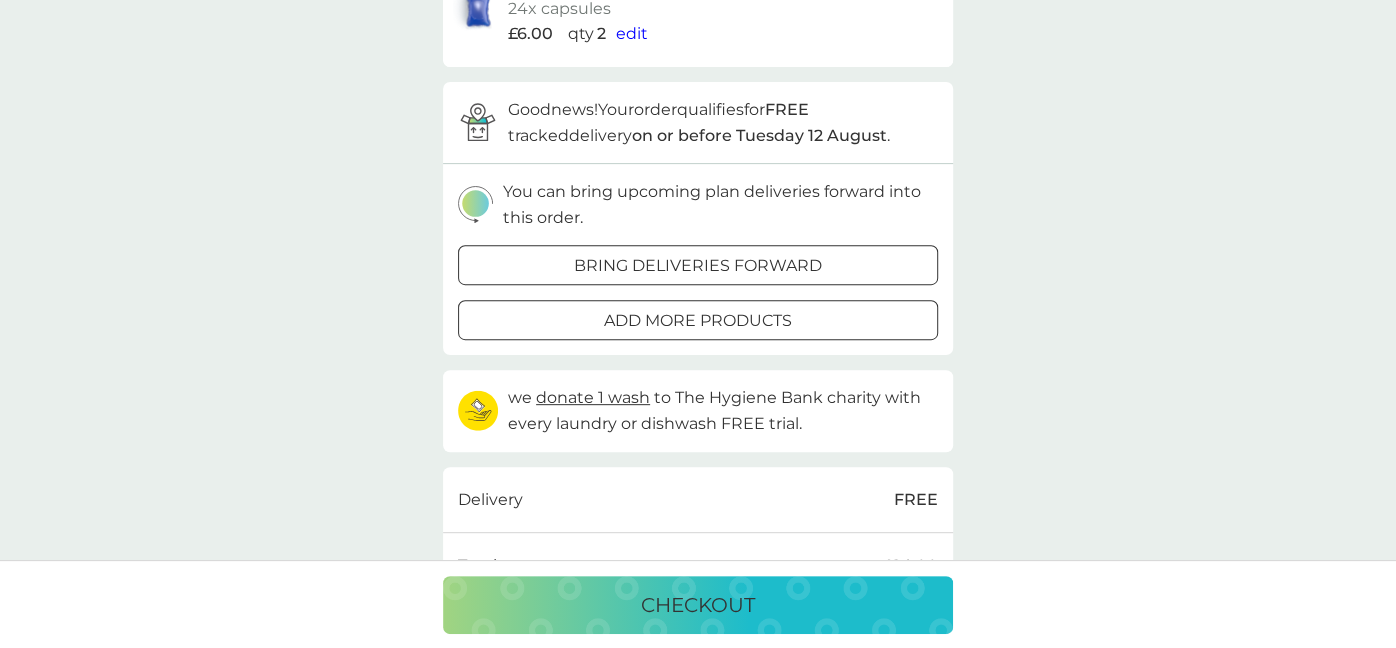 click at bounding box center [722, 320] 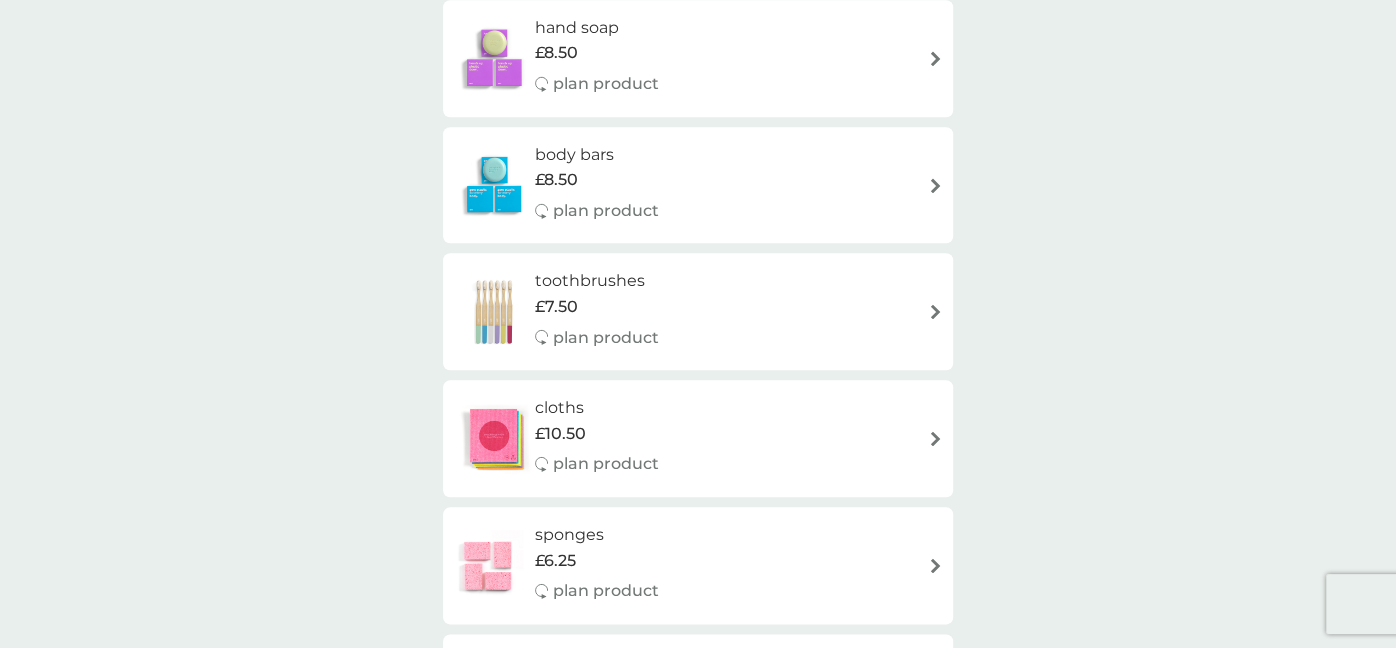 scroll, scrollTop: 1182, scrollLeft: 0, axis: vertical 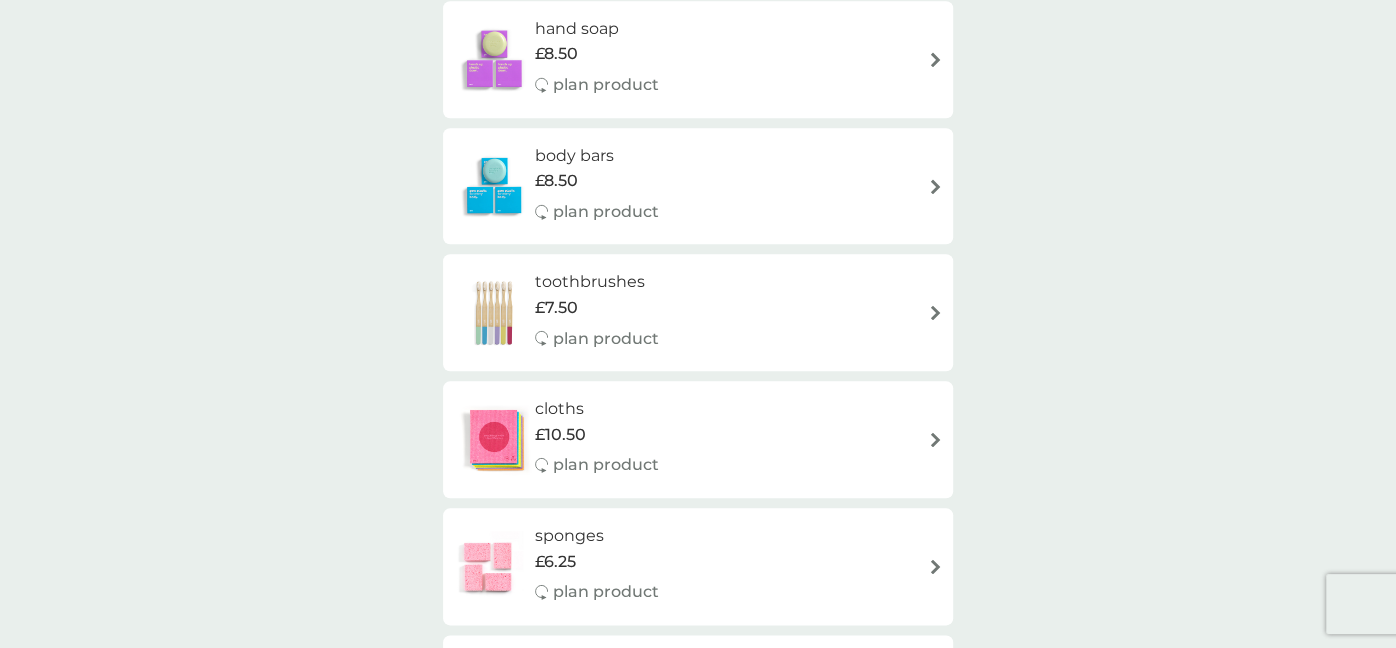 click on "toothbrushes £7.50 plan product" at bounding box center [698, 312] 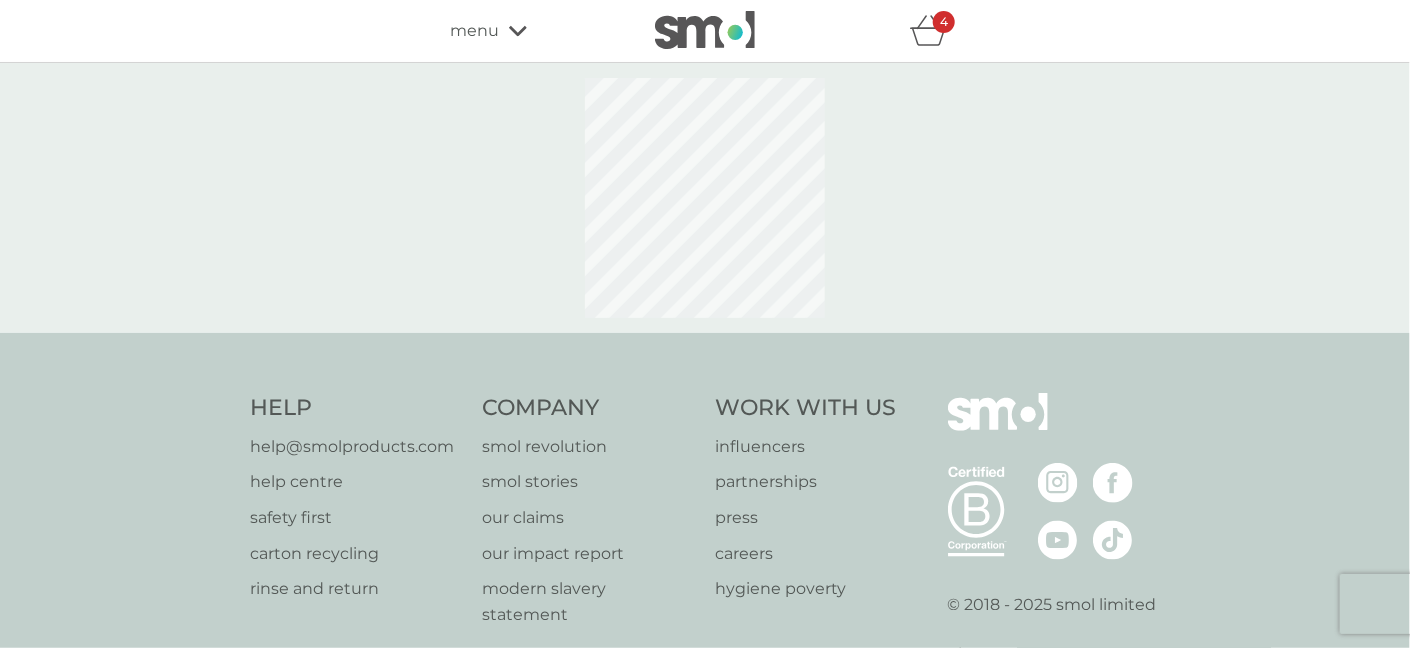 select on "119" 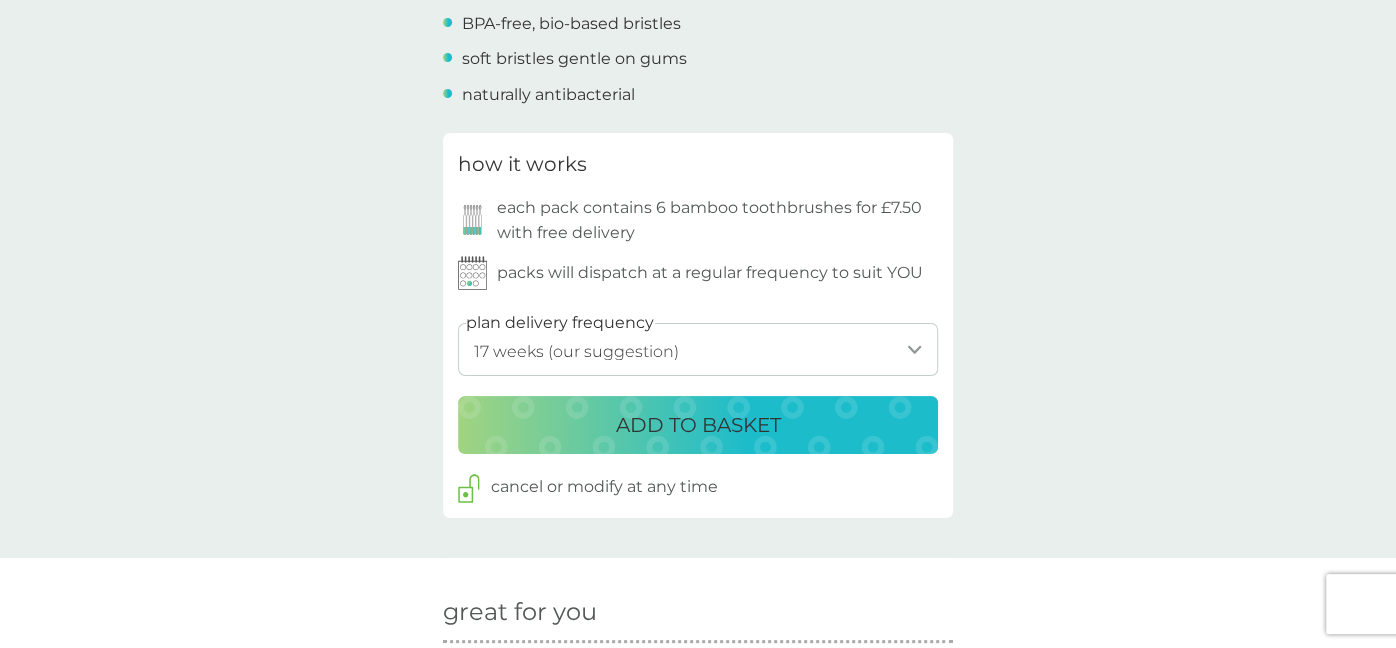 scroll, scrollTop: 830, scrollLeft: 0, axis: vertical 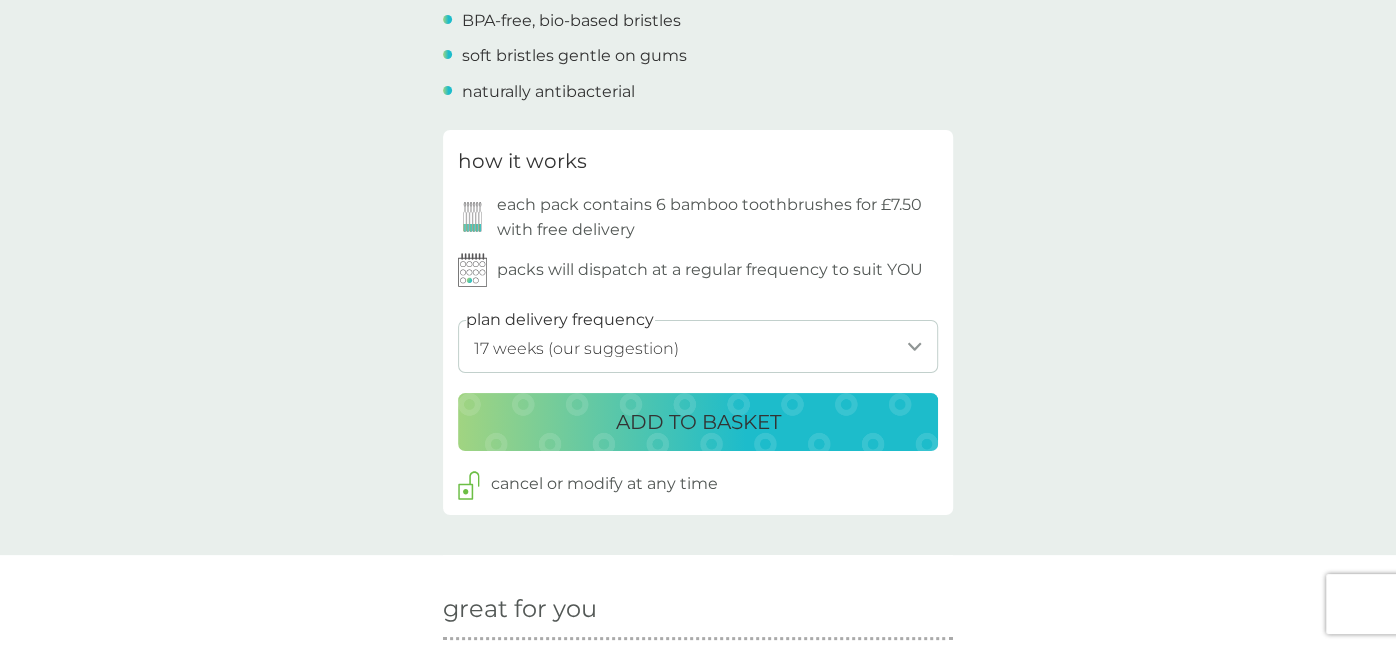 click on "ADD TO BASKET" at bounding box center (698, 422) 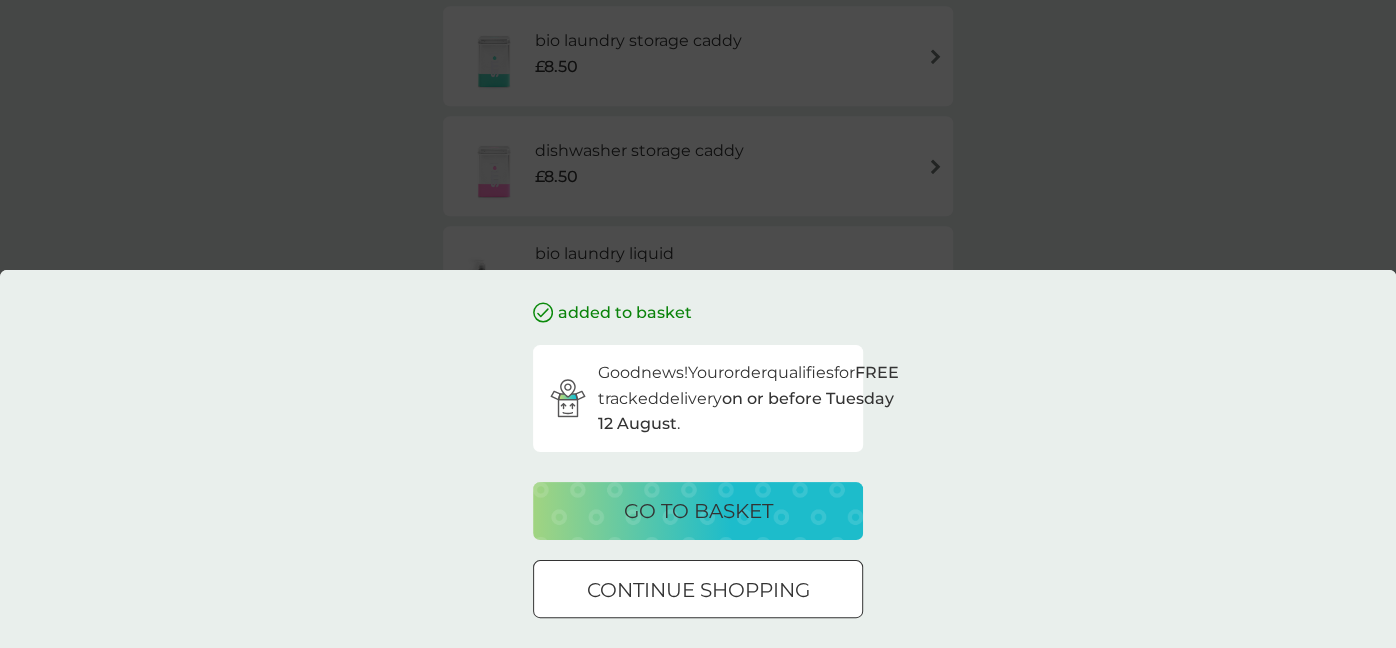 scroll, scrollTop: 0, scrollLeft: 0, axis: both 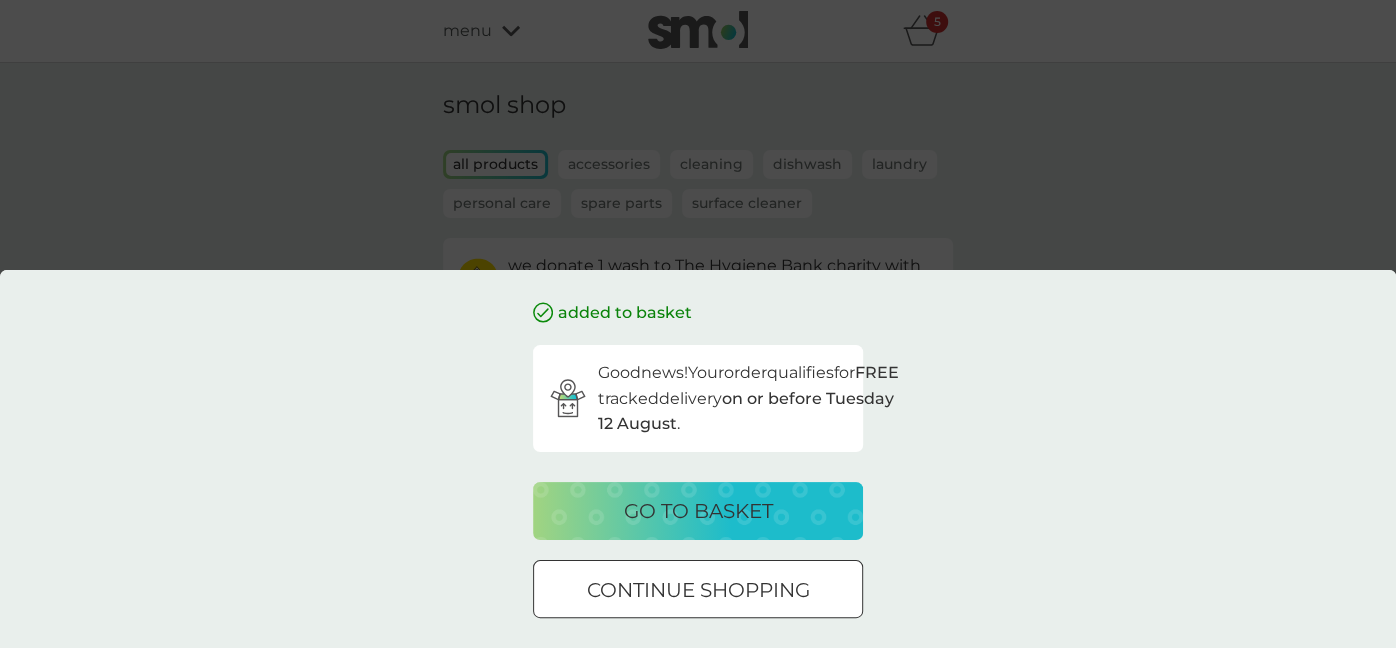 click on "go to basket" at bounding box center (698, 511) 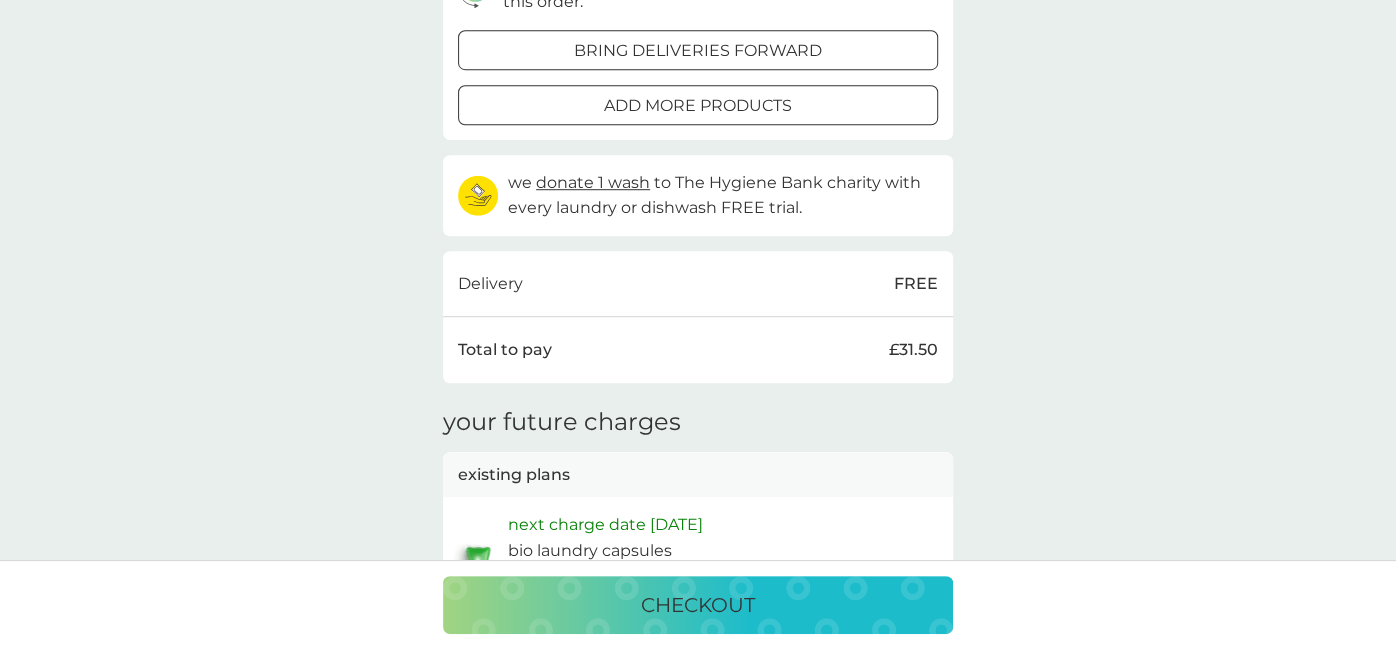 scroll, scrollTop: 728, scrollLeft: 0, axis: vertical 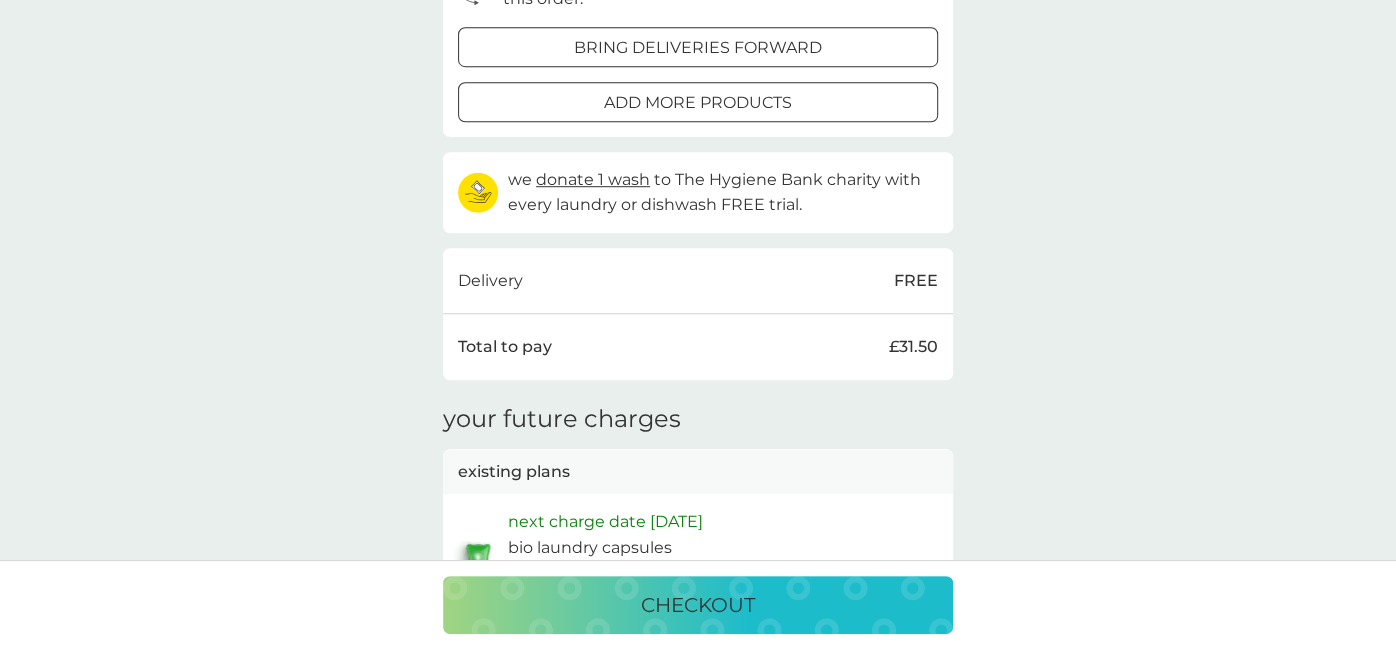 click on "donate 1 wash" at bounding box center (593, 179) 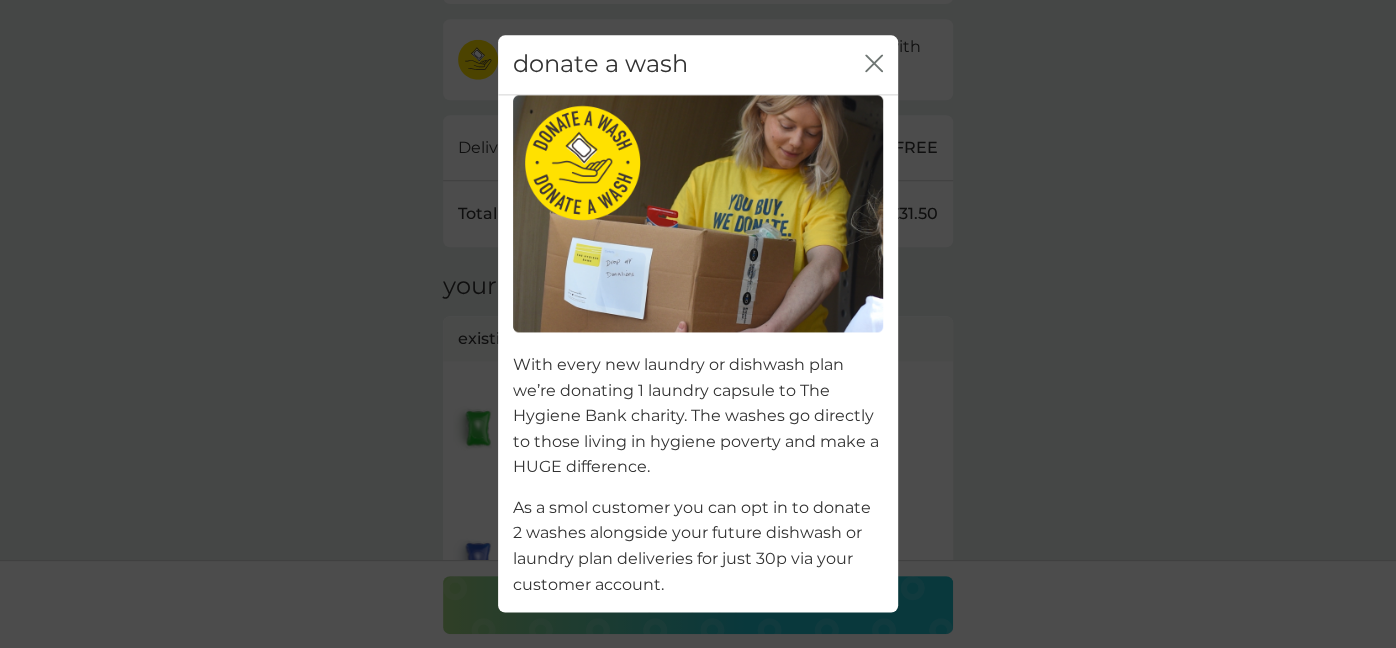 scroll, scrollTop: 866, scrollLeft: 0, axis: vertical 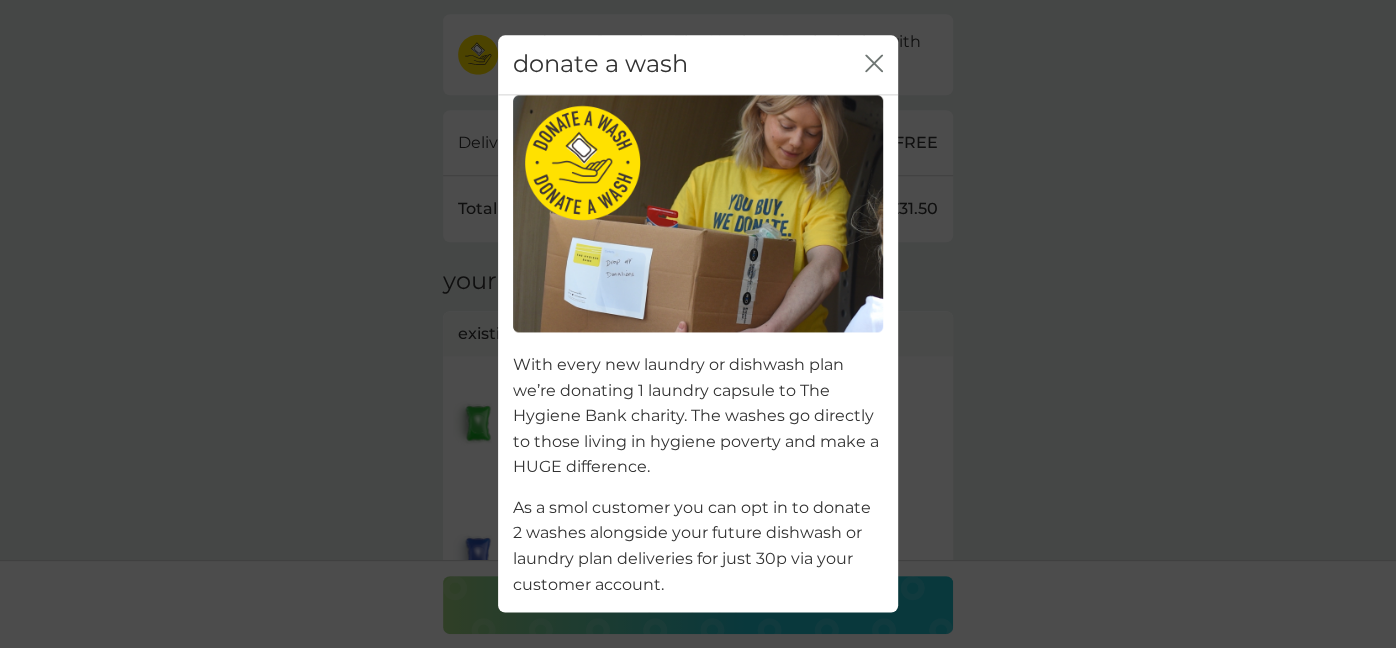 click on "close" 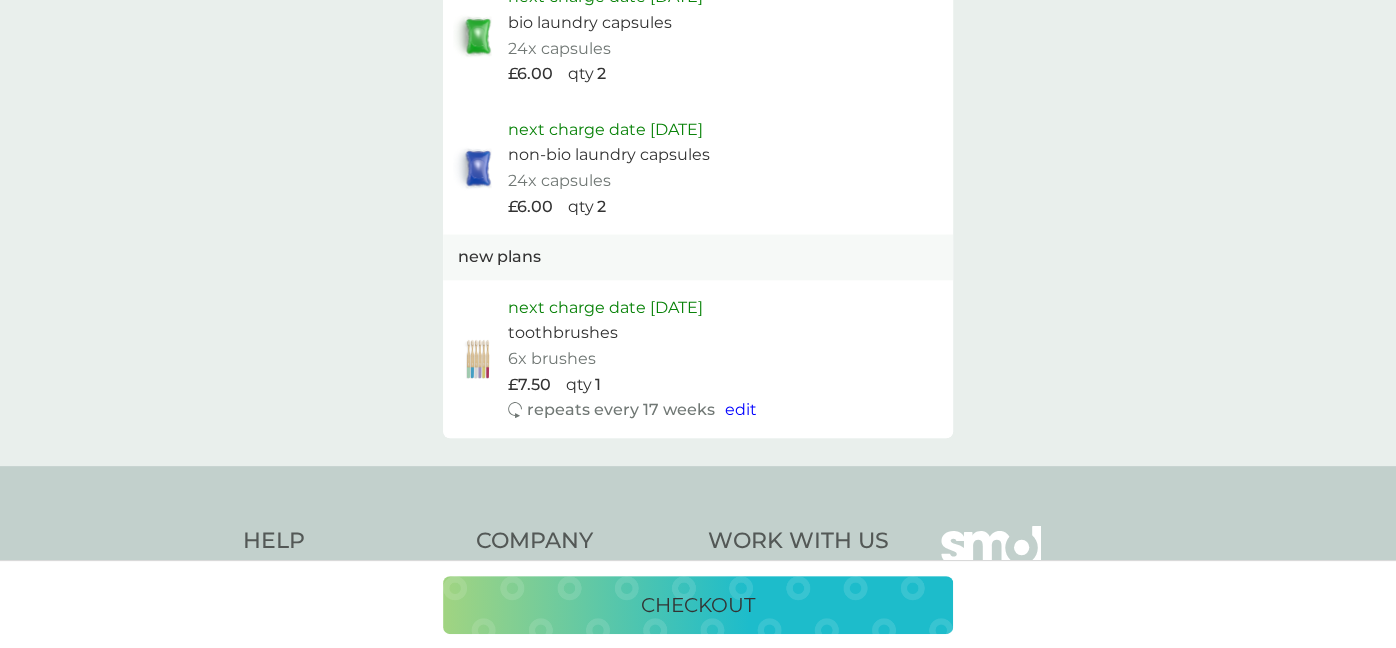 scroll, scrollTop: 1256, scrollLeft: 0, axis: vertical 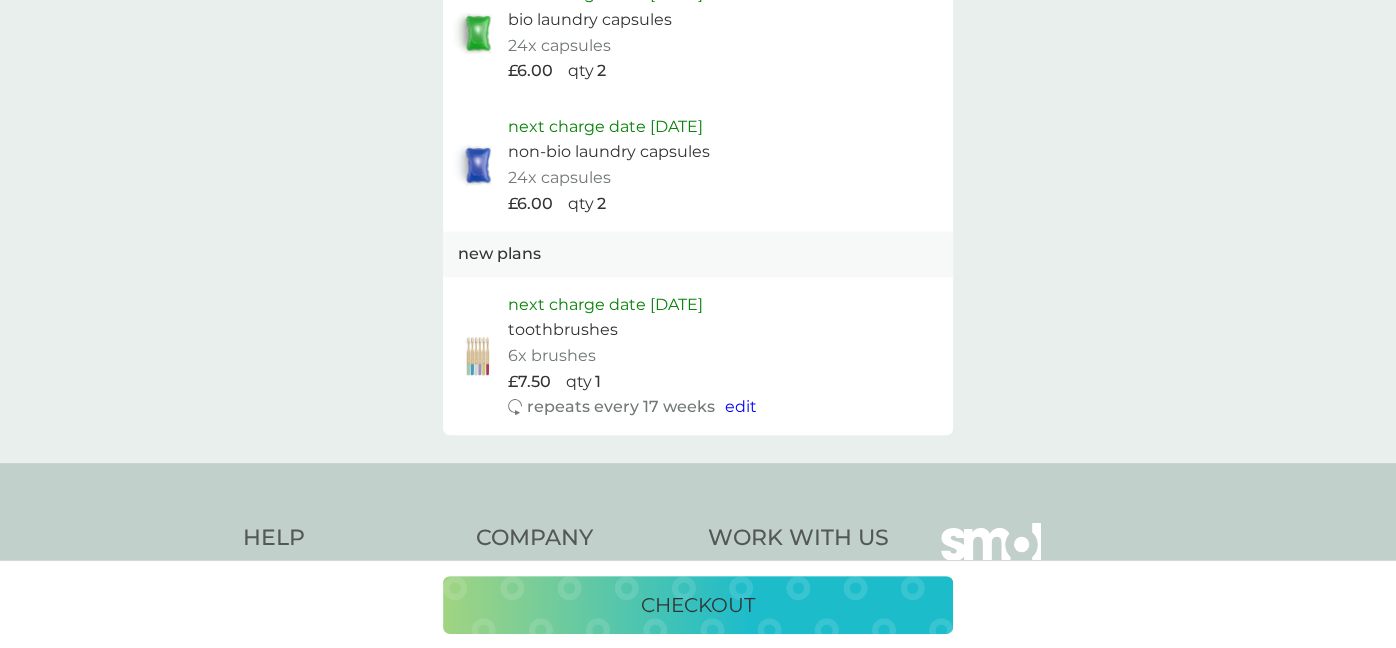 click on "checkout" at bounding box center [698, 605] 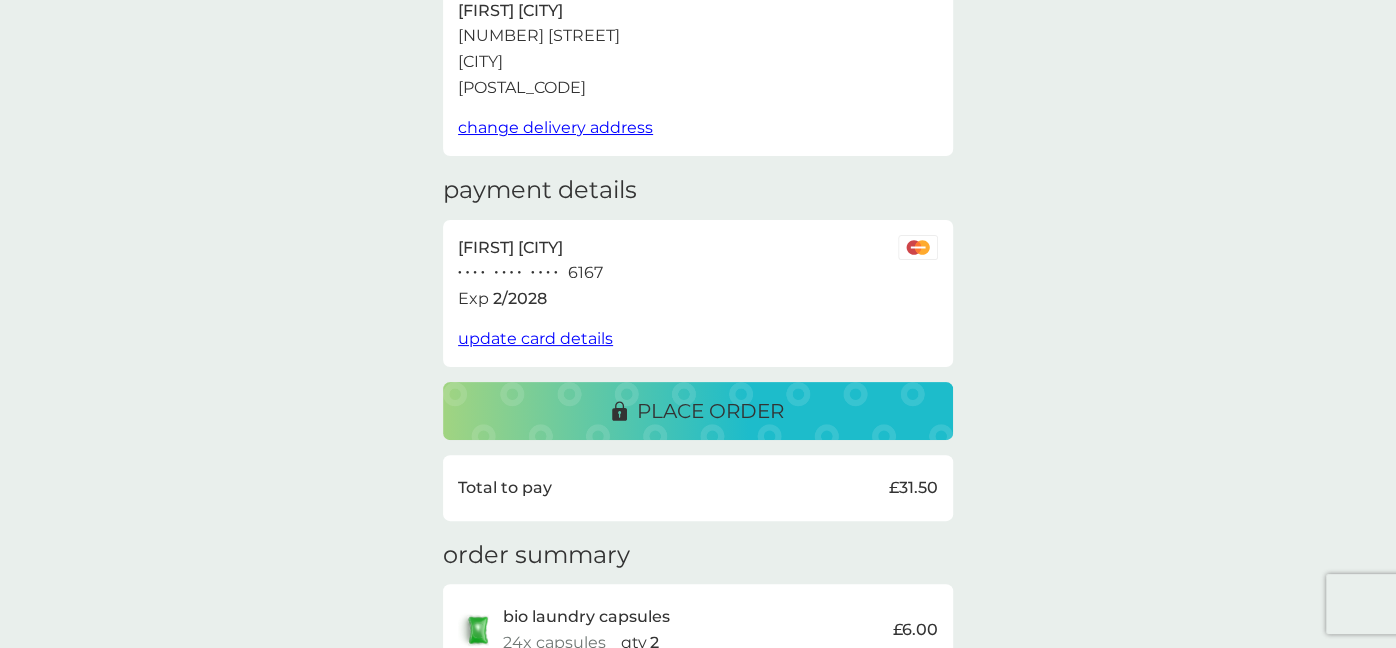scroll, scrollTop: 151, scrollLeft: 0, axis: vertical 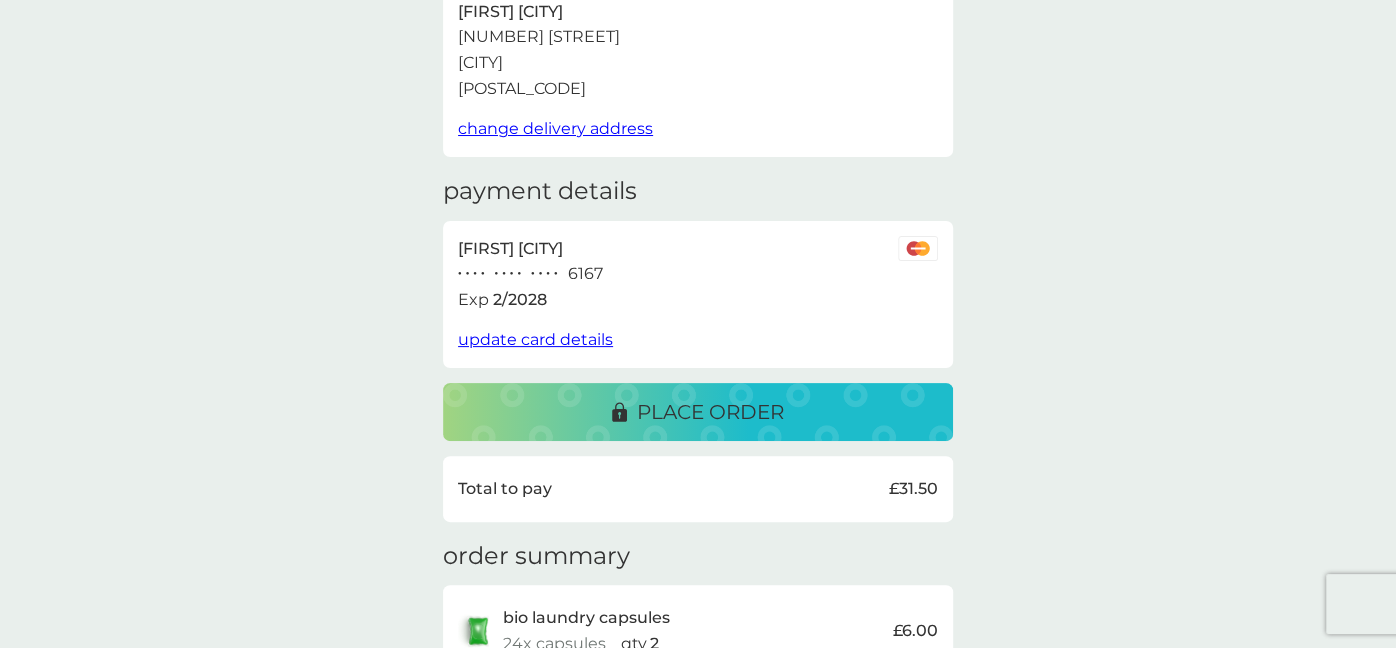 click on "place order" at bounding box center [710, 412] 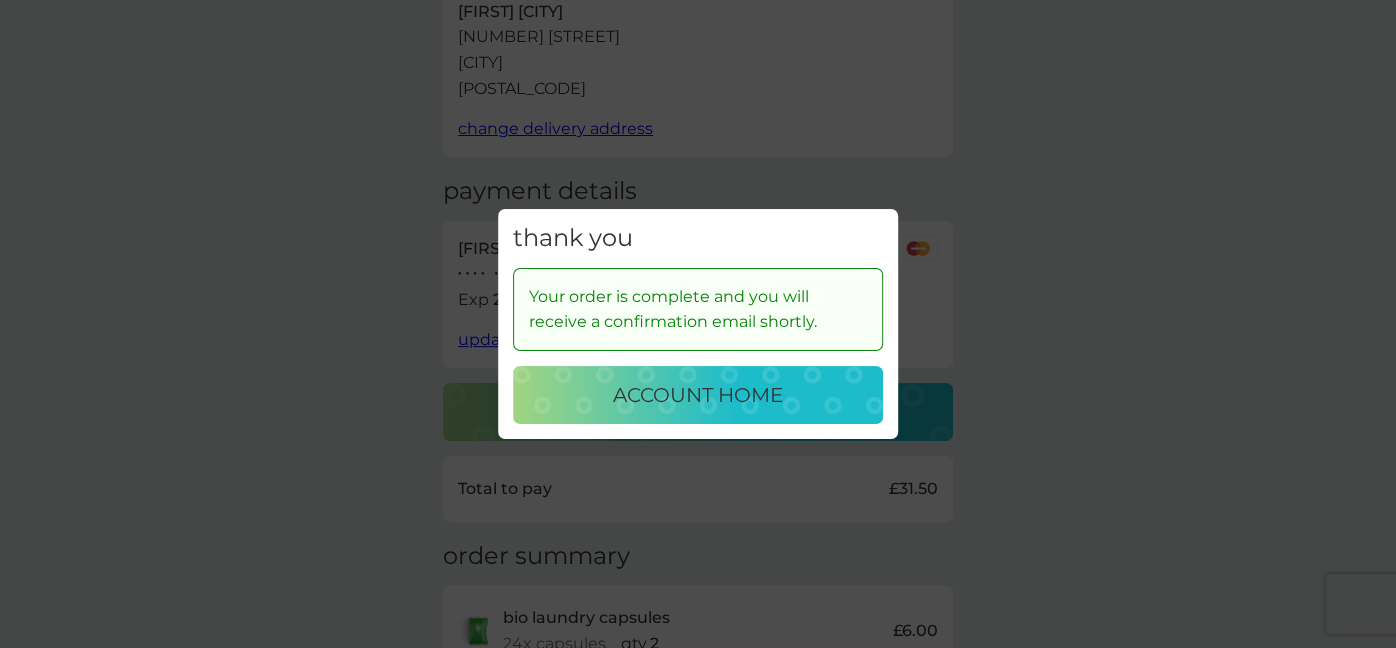 click on "account home" at bounding box center [698, 395] 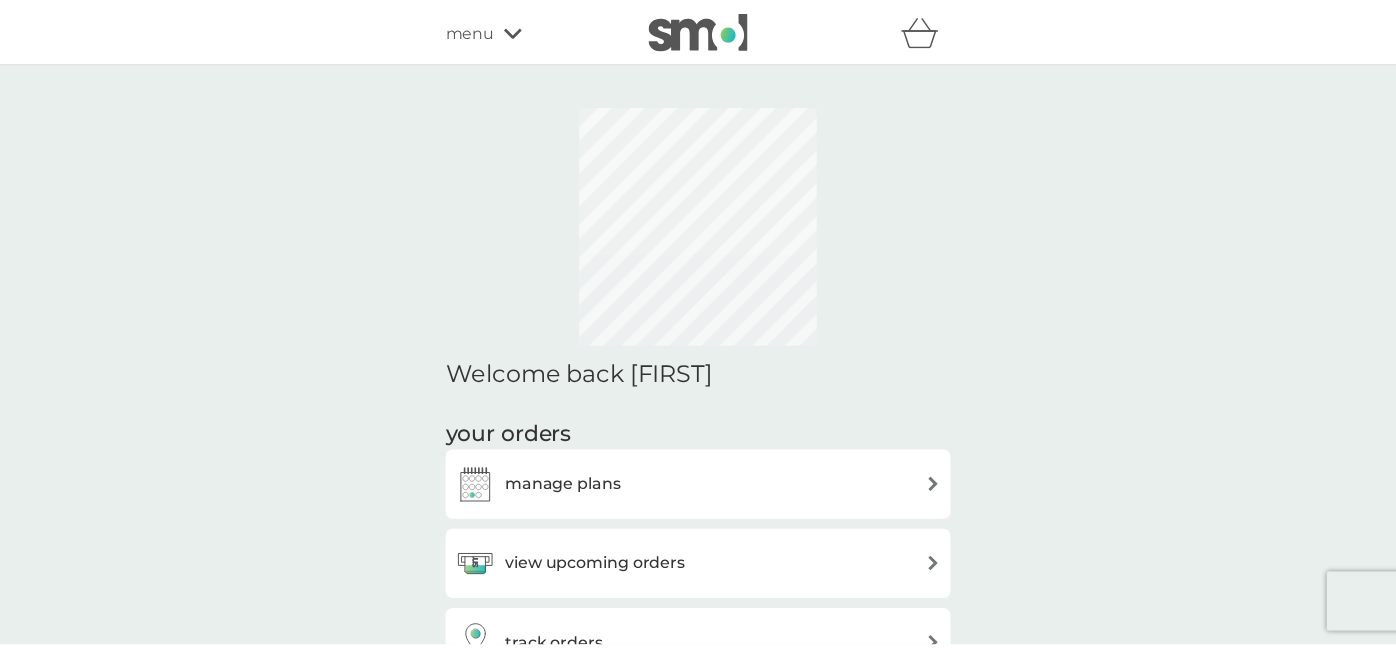 scroll, scrollTop: 0, scrollLeft: 0, axis: both 